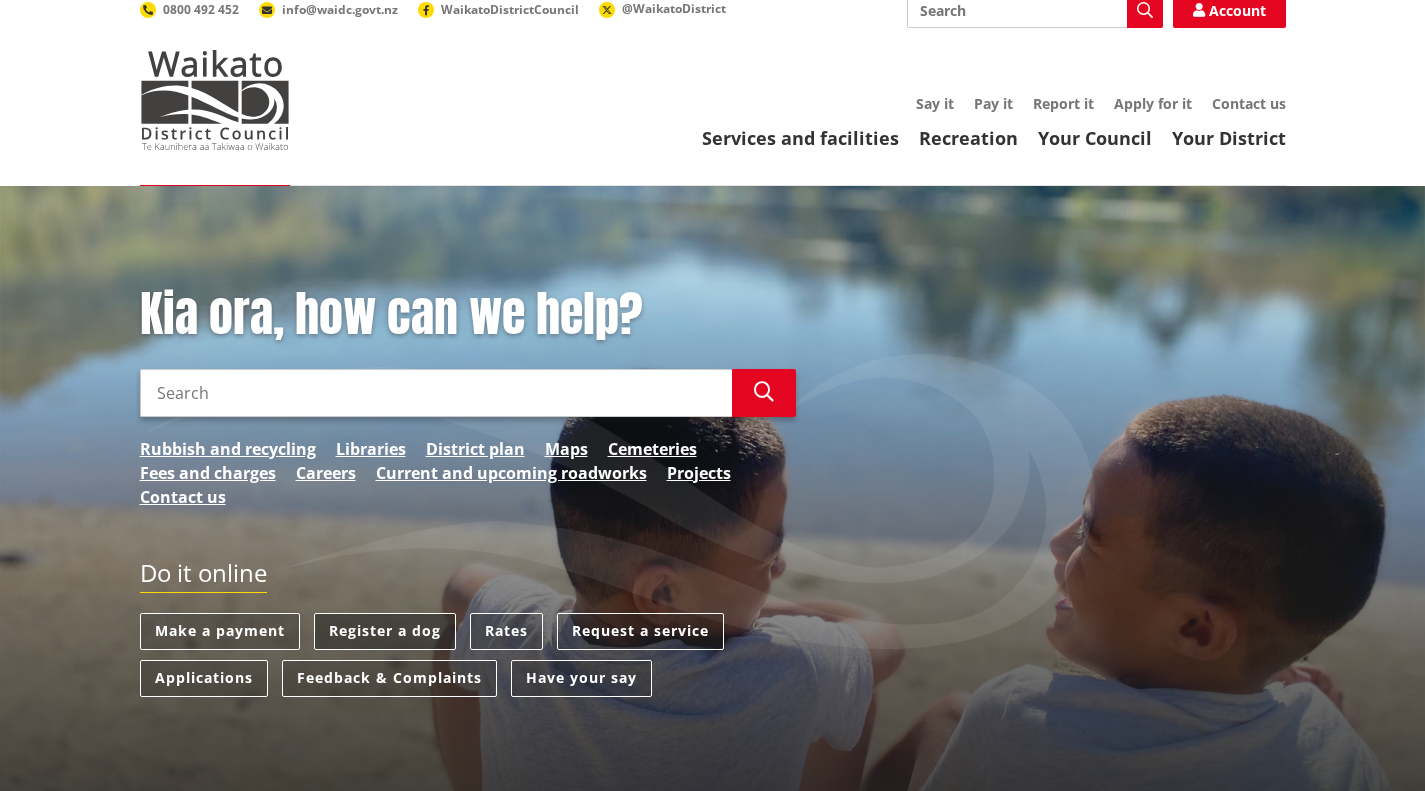 scroll, scrollTop: 40, scrollLeft: 0, axis: vertical 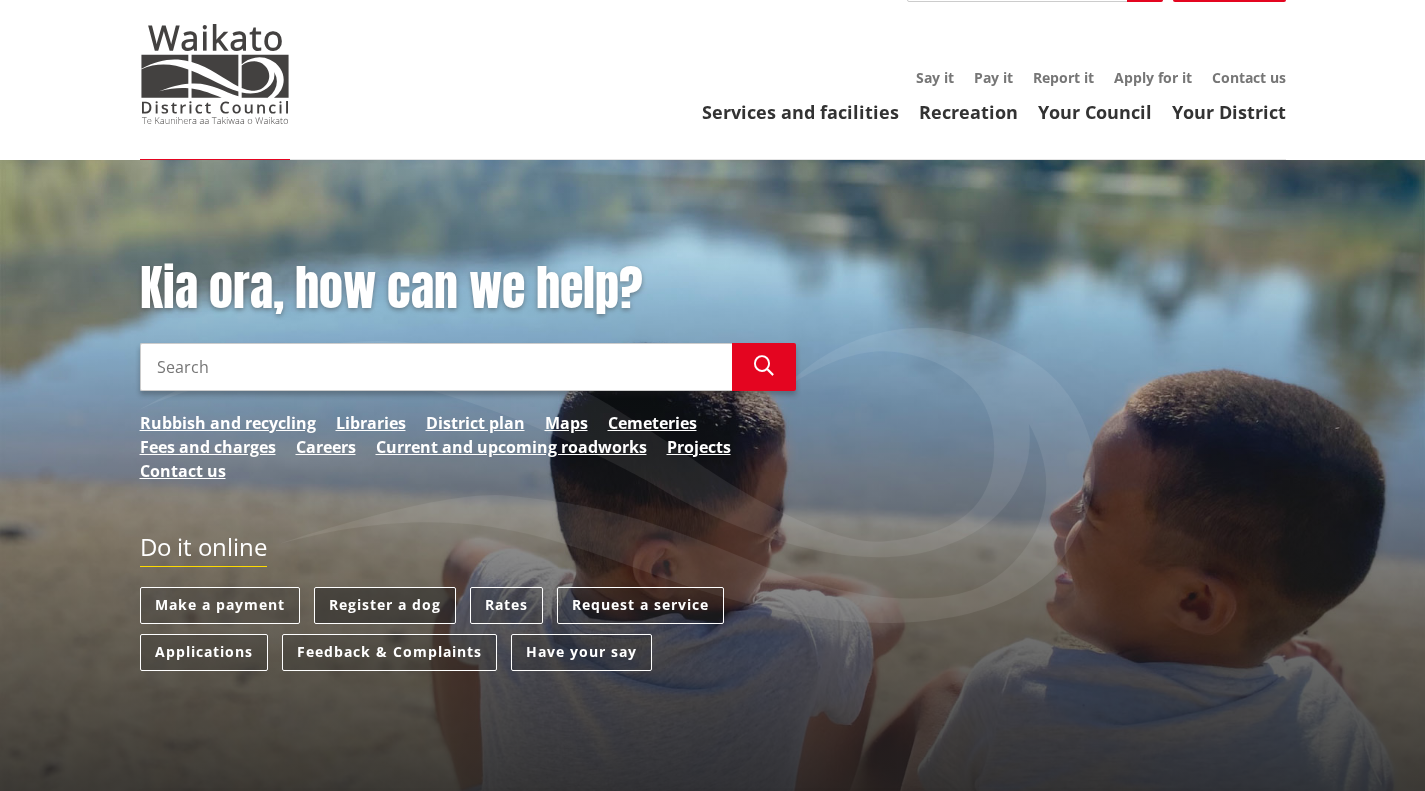 click on "Register a dog" at bounding box center [385, 605] 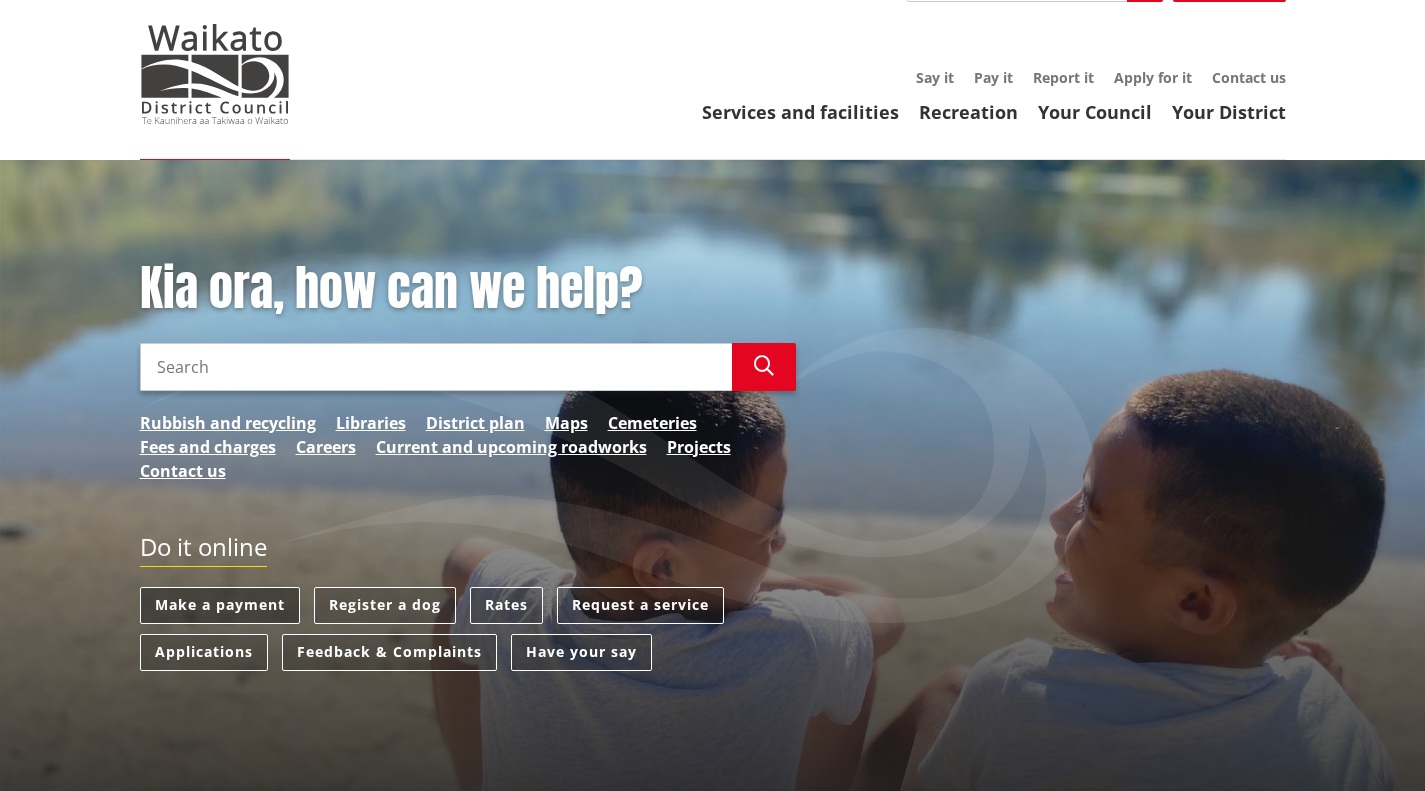 click on "Make a payment" at bounding box center (220, 605) 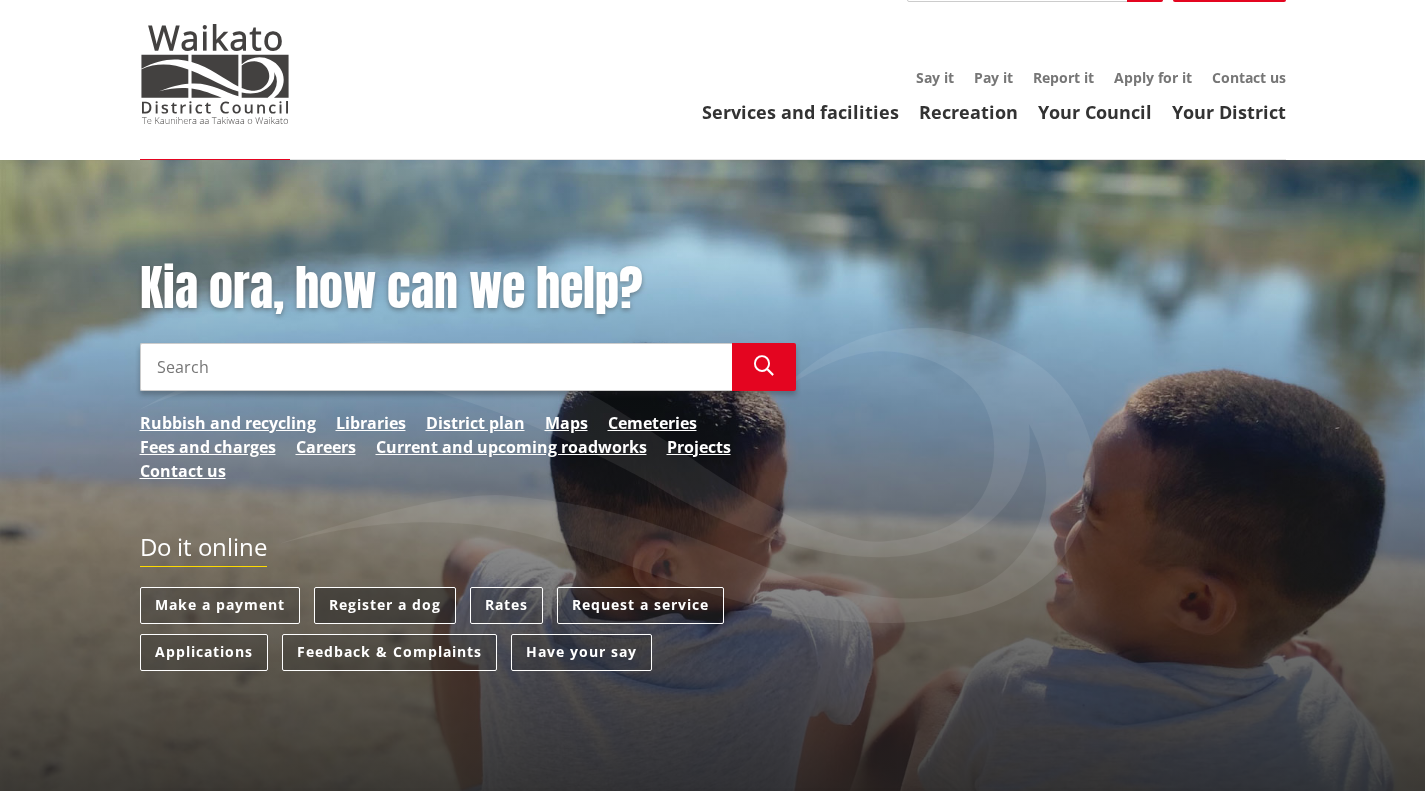 click on "Register a dog" at bounding box center [385, 605] 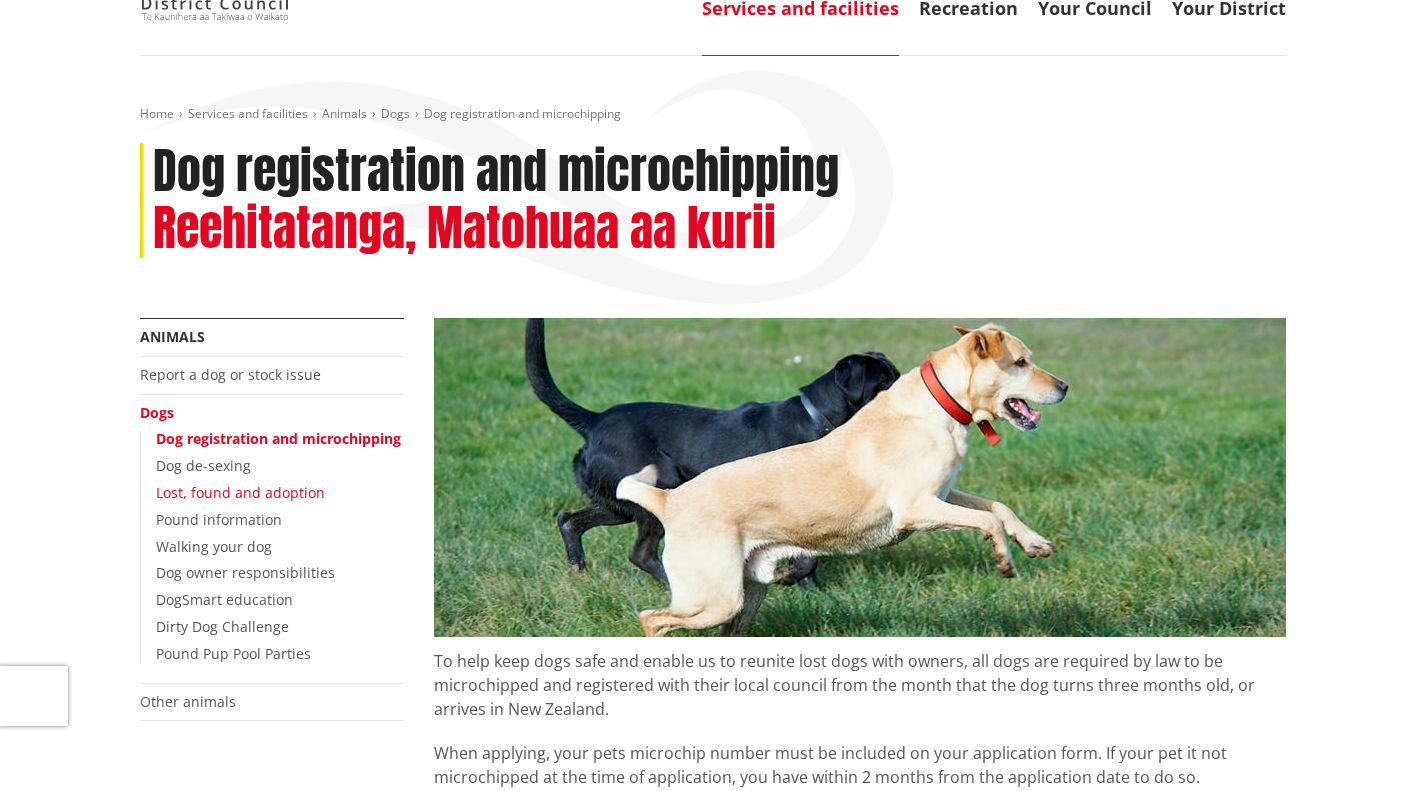 scroll, scrollTop: 146, scrollLeft: 0, axis: vertical 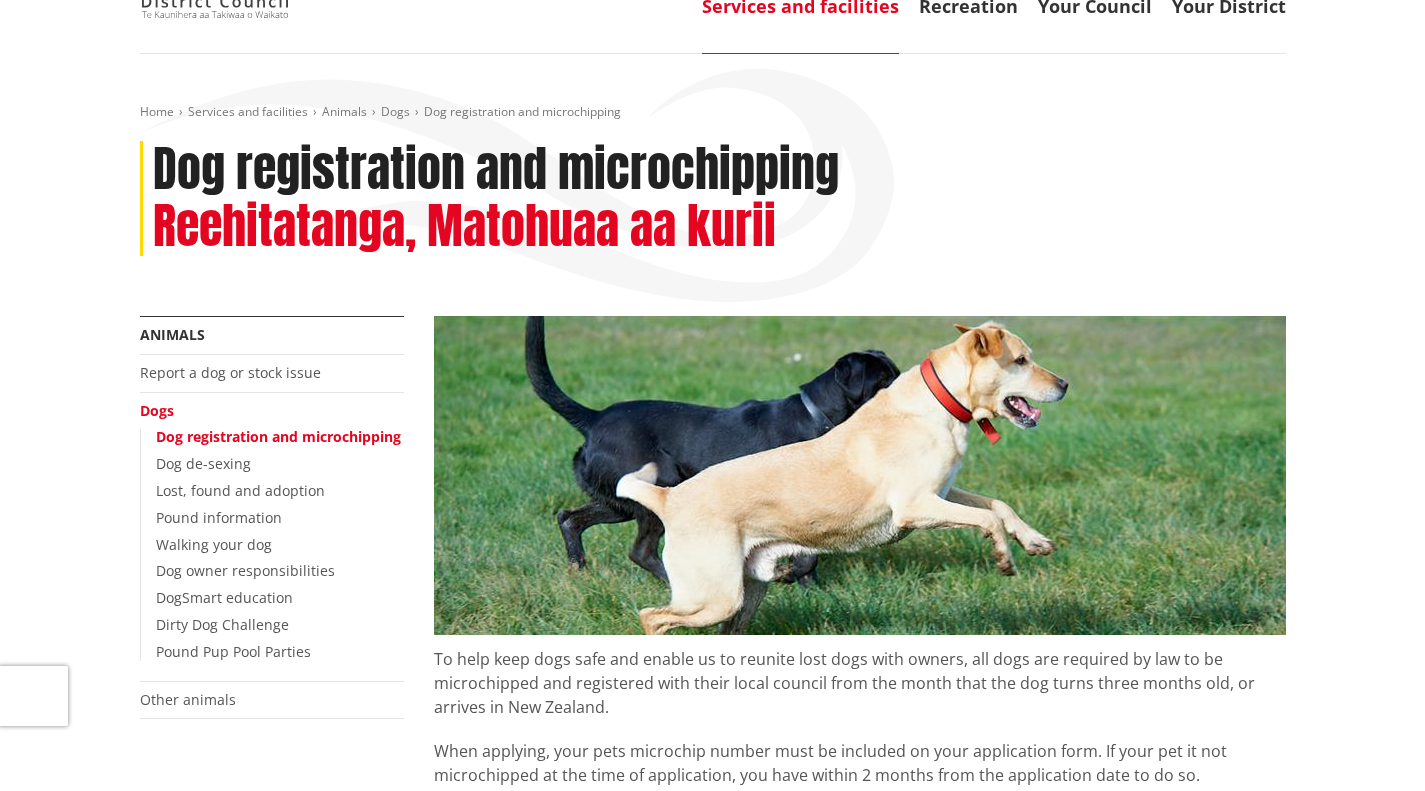 click on "Dog registration and microchipping" at bounding box center (278, 436) 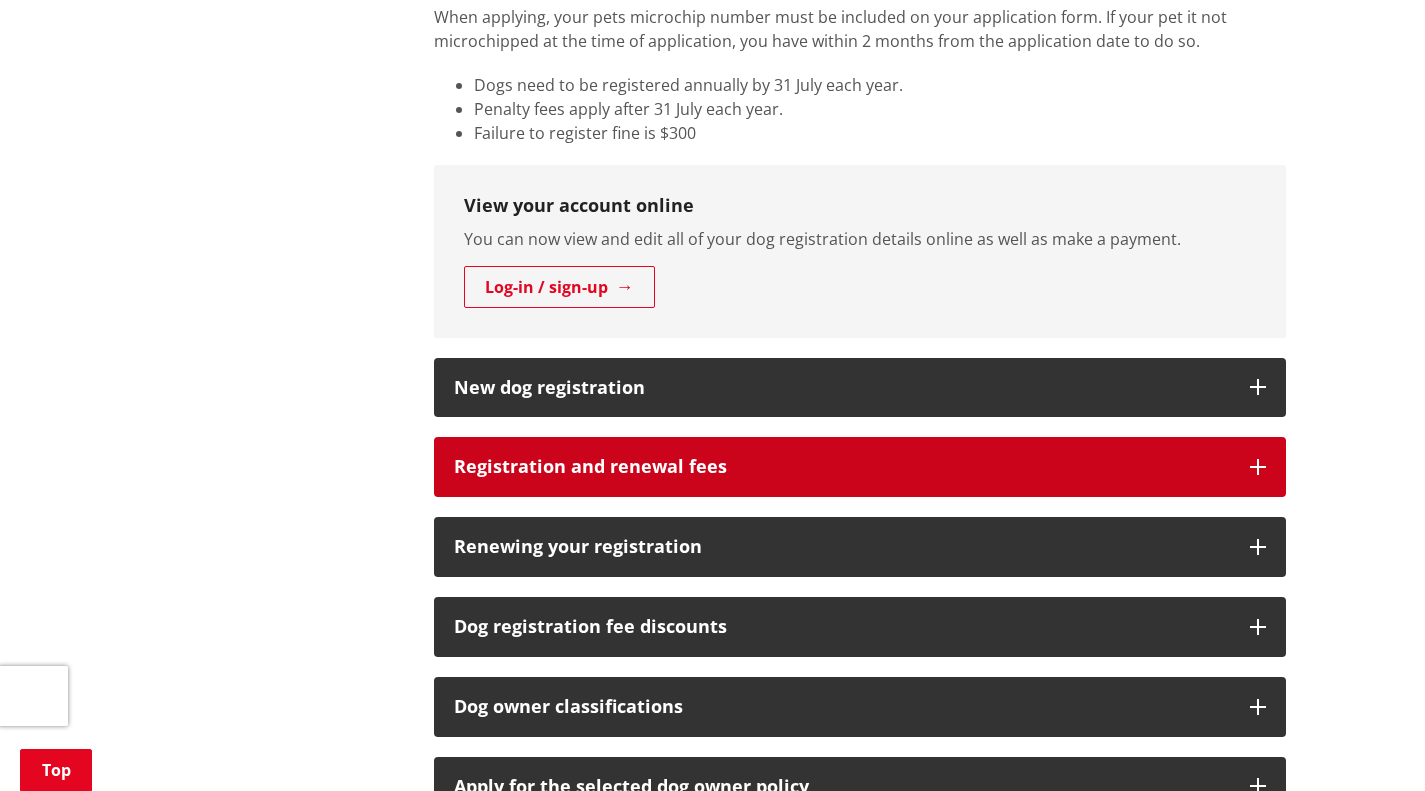 scroll, scrollTop: 893, scrollLeft: 0, axis: vertical 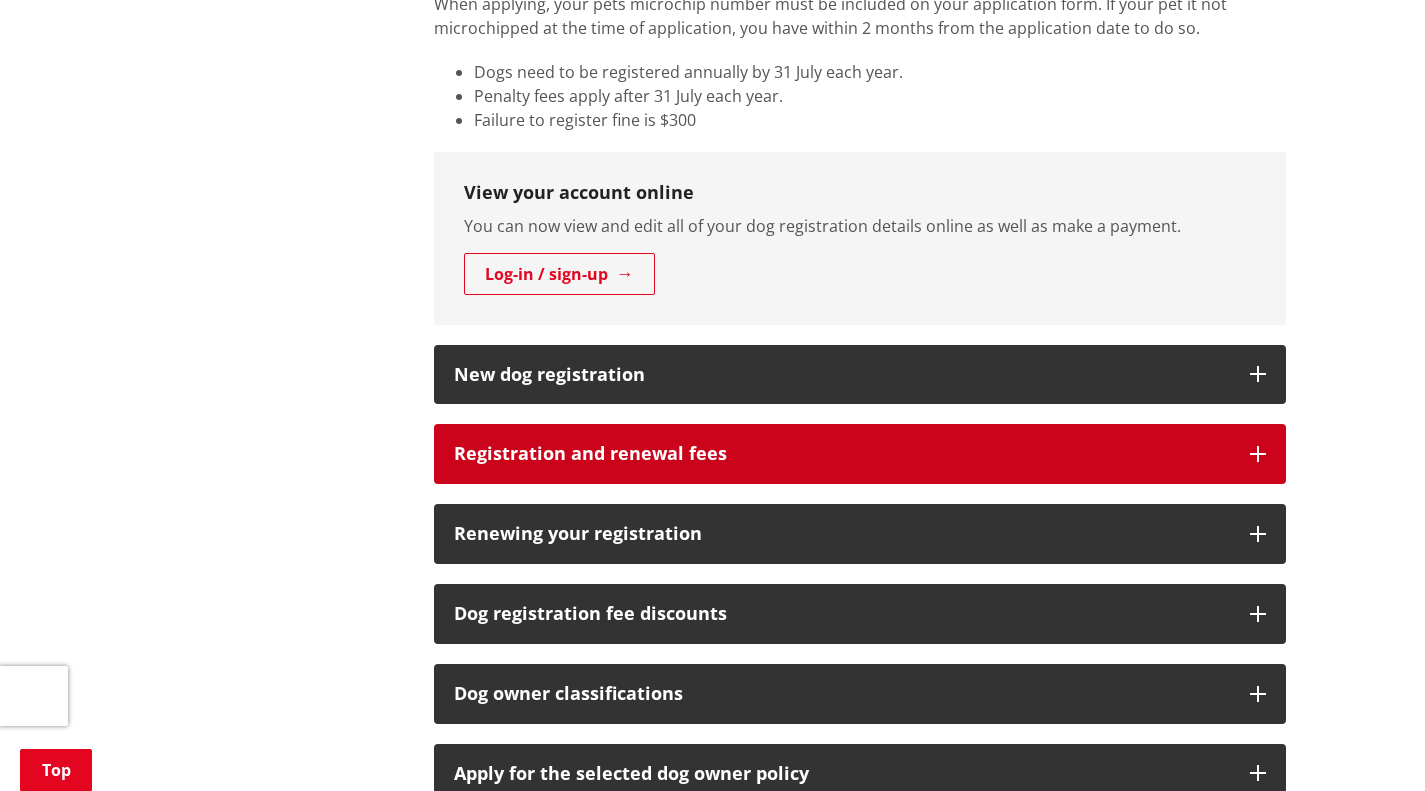 click at bounding box center [1258, 454] 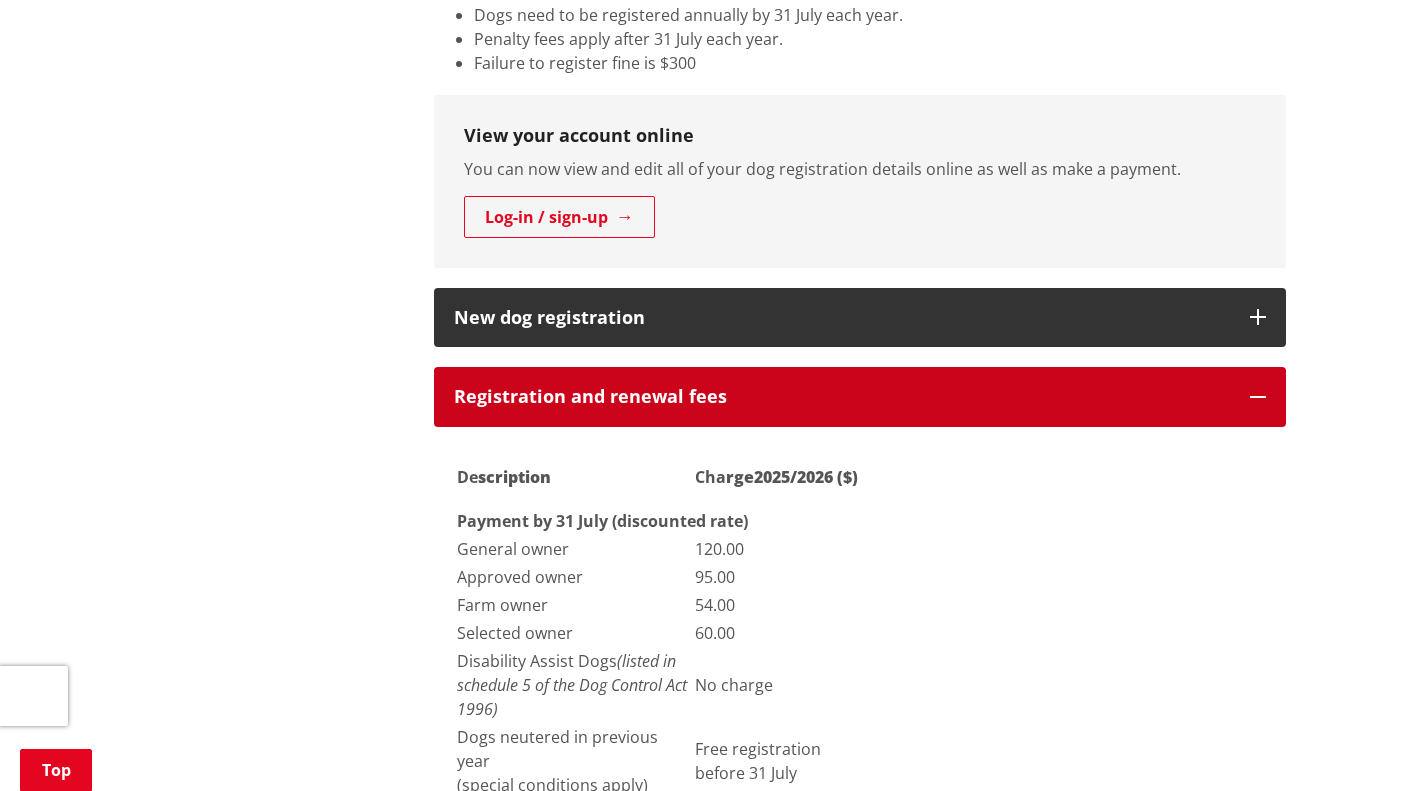scroll, scrollTop: 947, scrollLeft: 0, axis: vertical 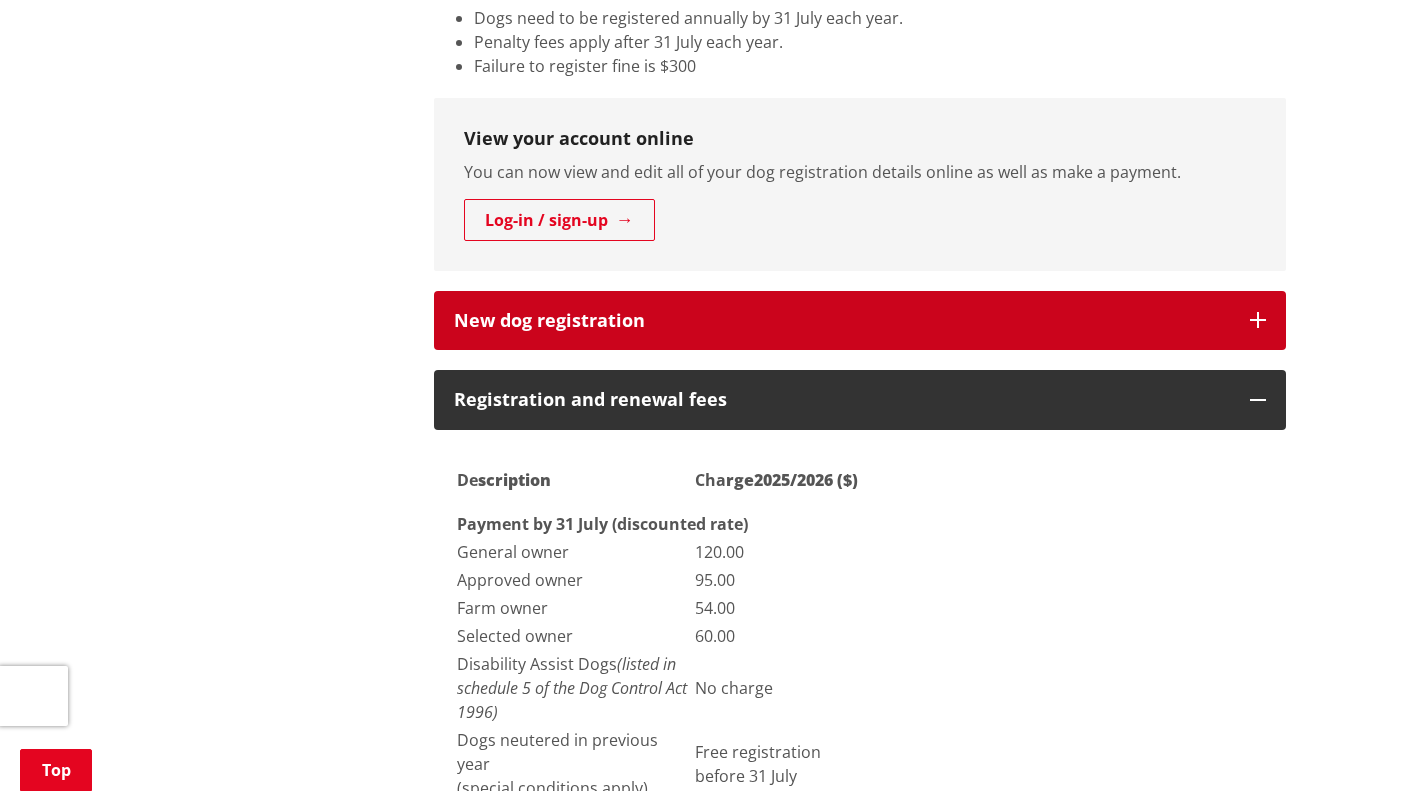 click at bounding box center (1258, 320) 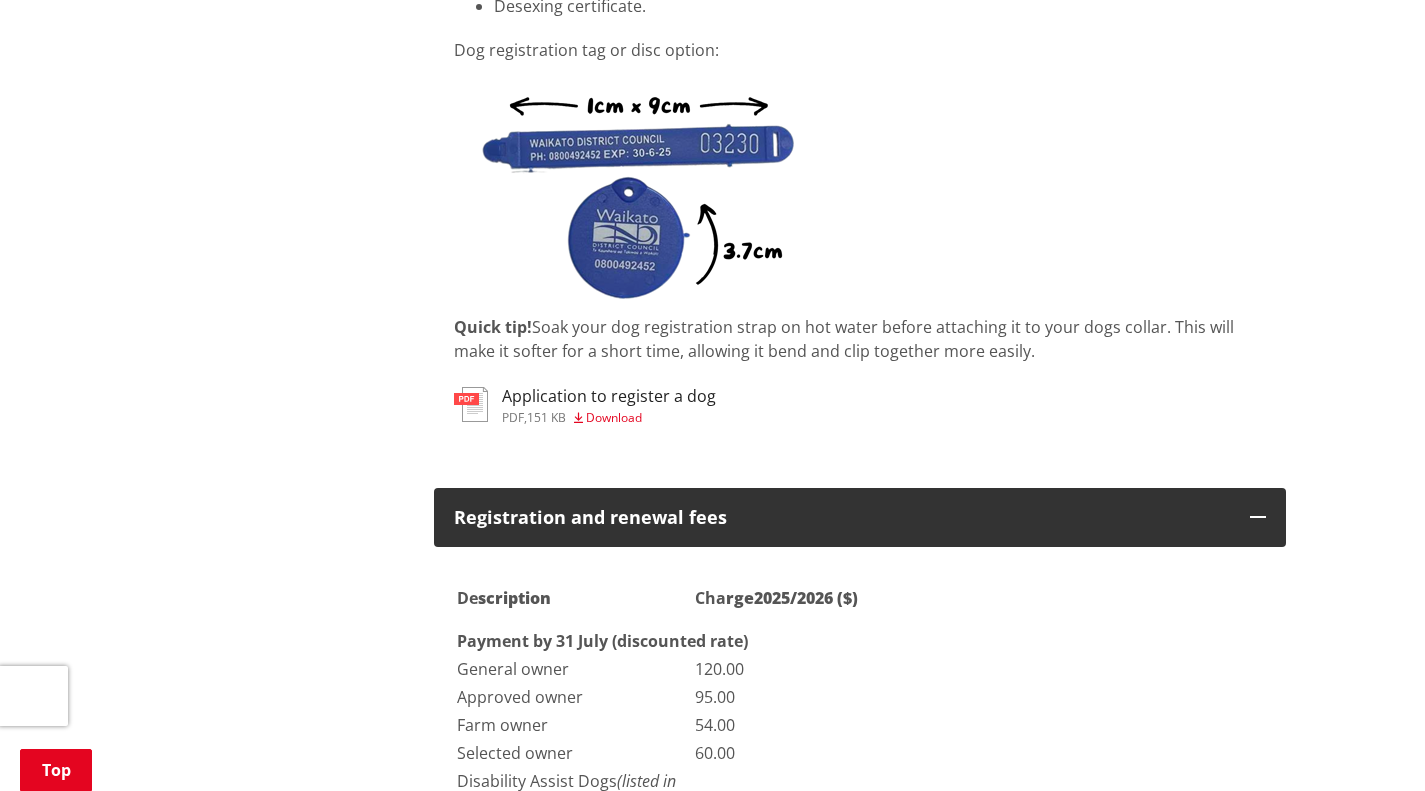 scroll, scrollTop: 1471, scrollLeft: 0, axis: vertical 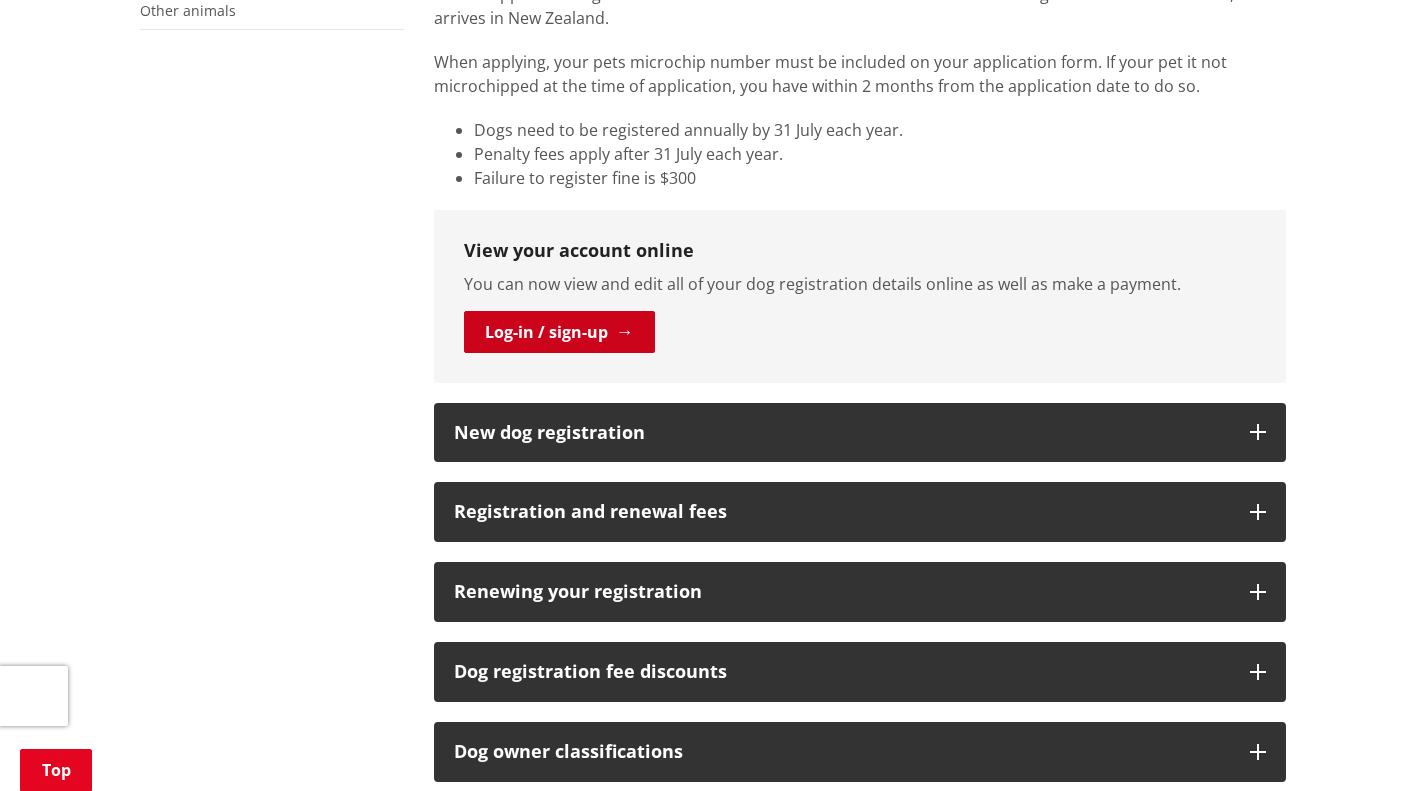 click on "Log-in / sign-up" at bounding box center (559, 332) 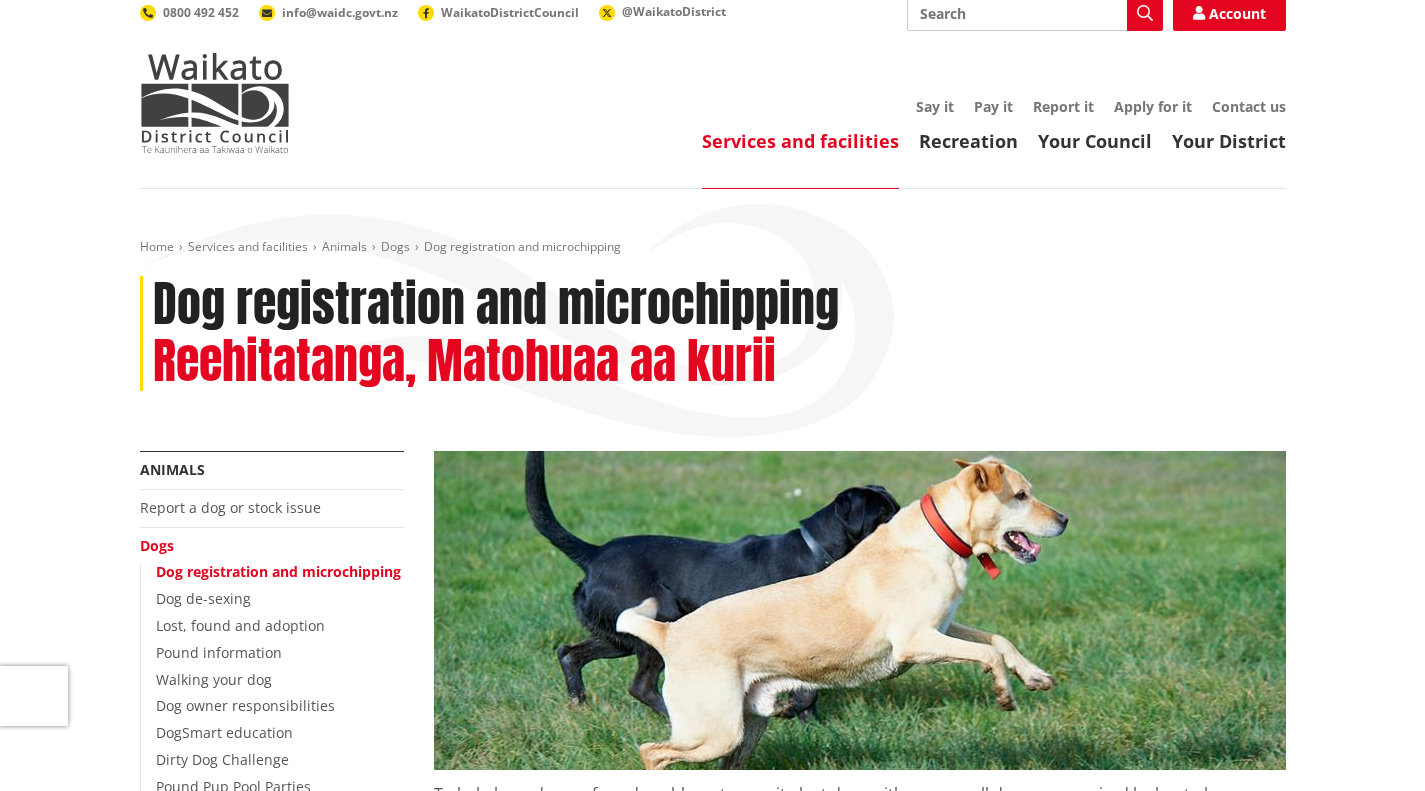 scroll, scrollTop: 0, scrollLeft: 0, axis: both 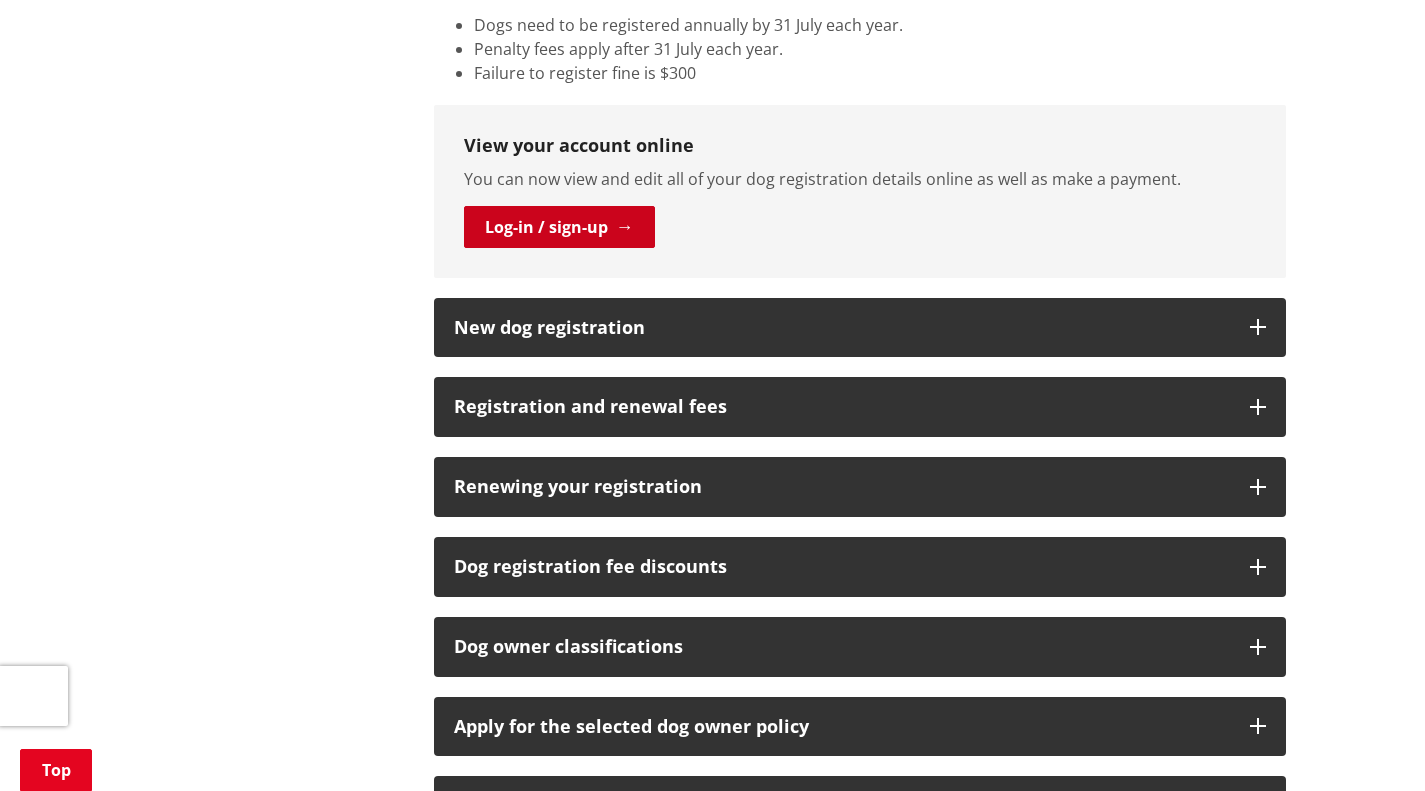 click on "Log-in / sign-up" at bounding box center (559, 227) 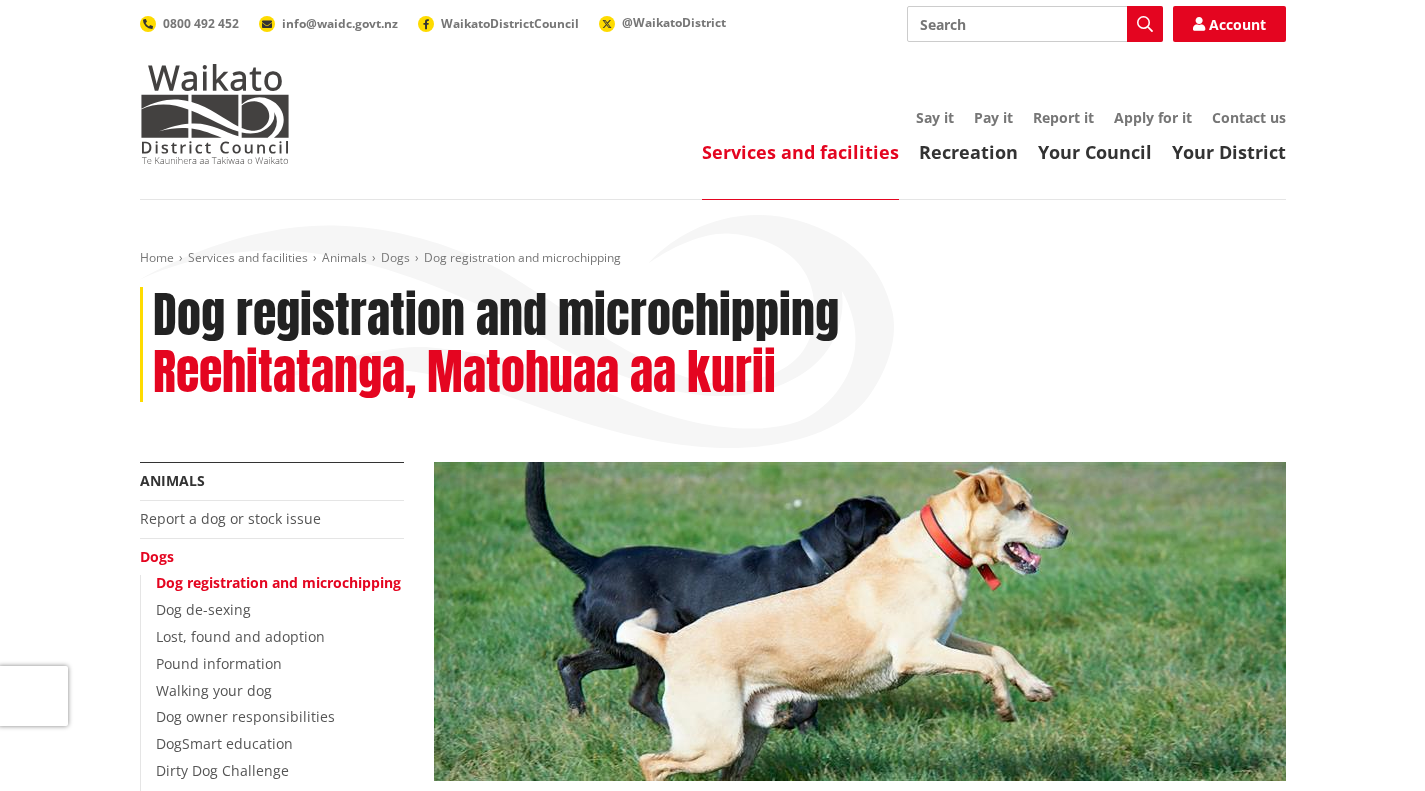 scroll, scrollTop: 940, scrollLeft: 0, axis: vertical 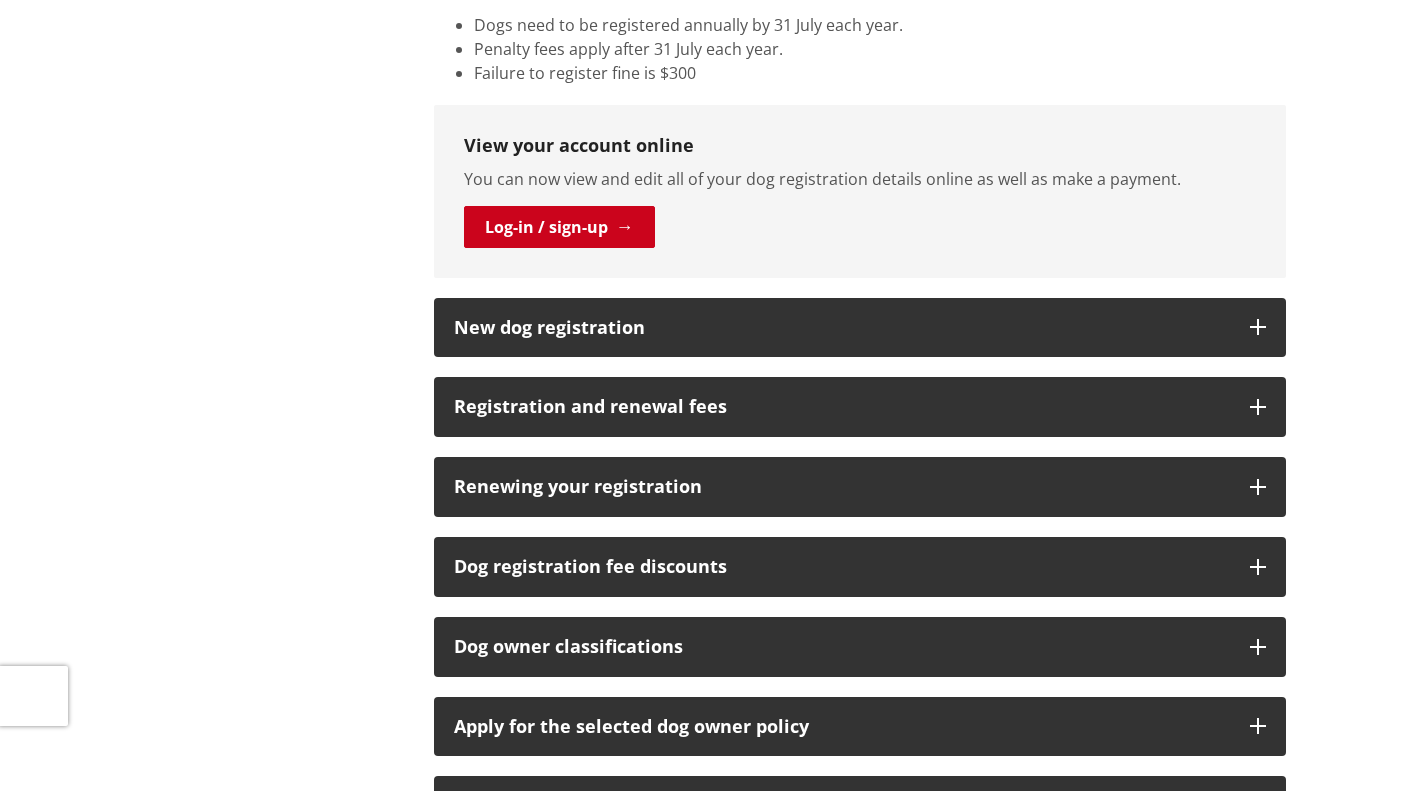 click on "Log-in / sign-up" at bounding box center (559, 227) 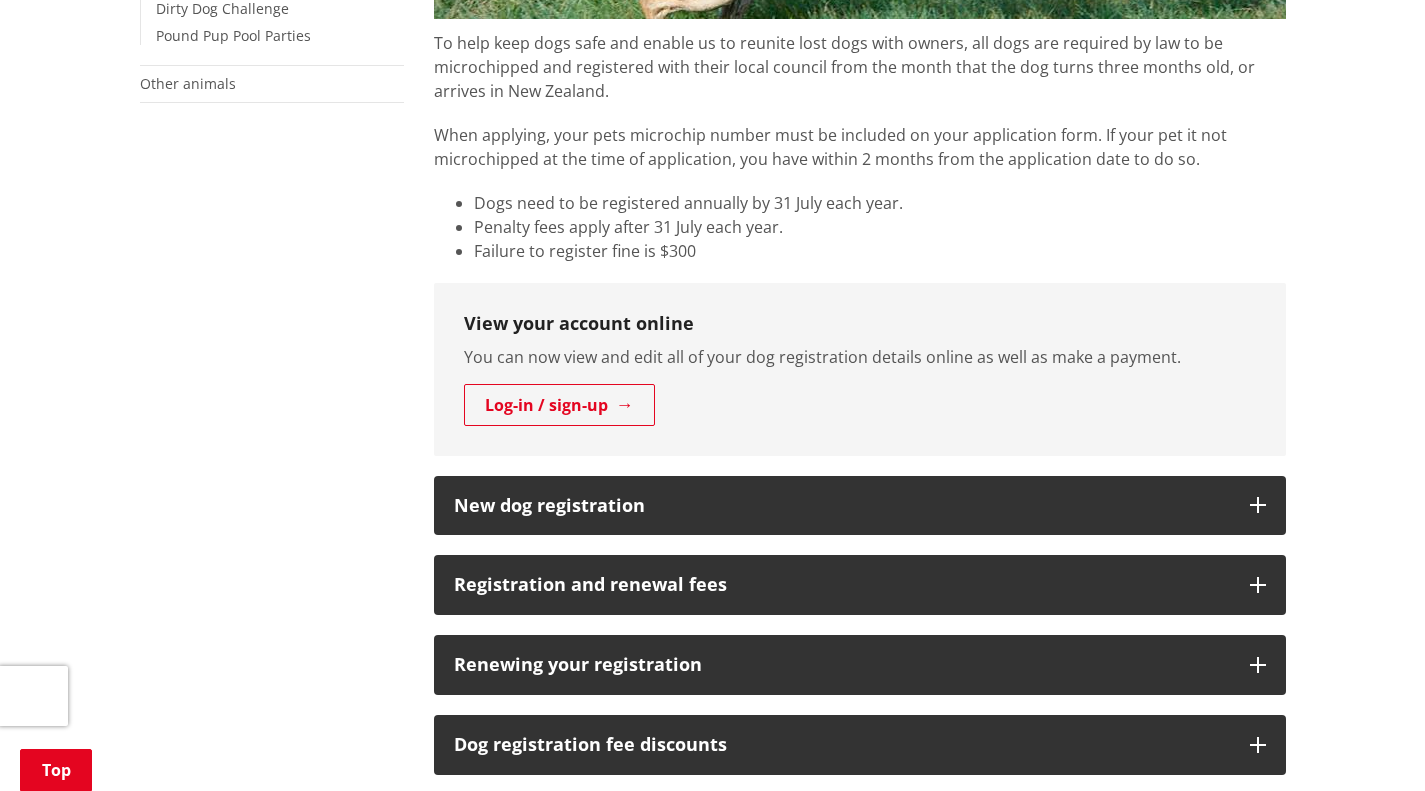 scroll, scrollTop: 755, scrollLeft: 0, axis: vertical 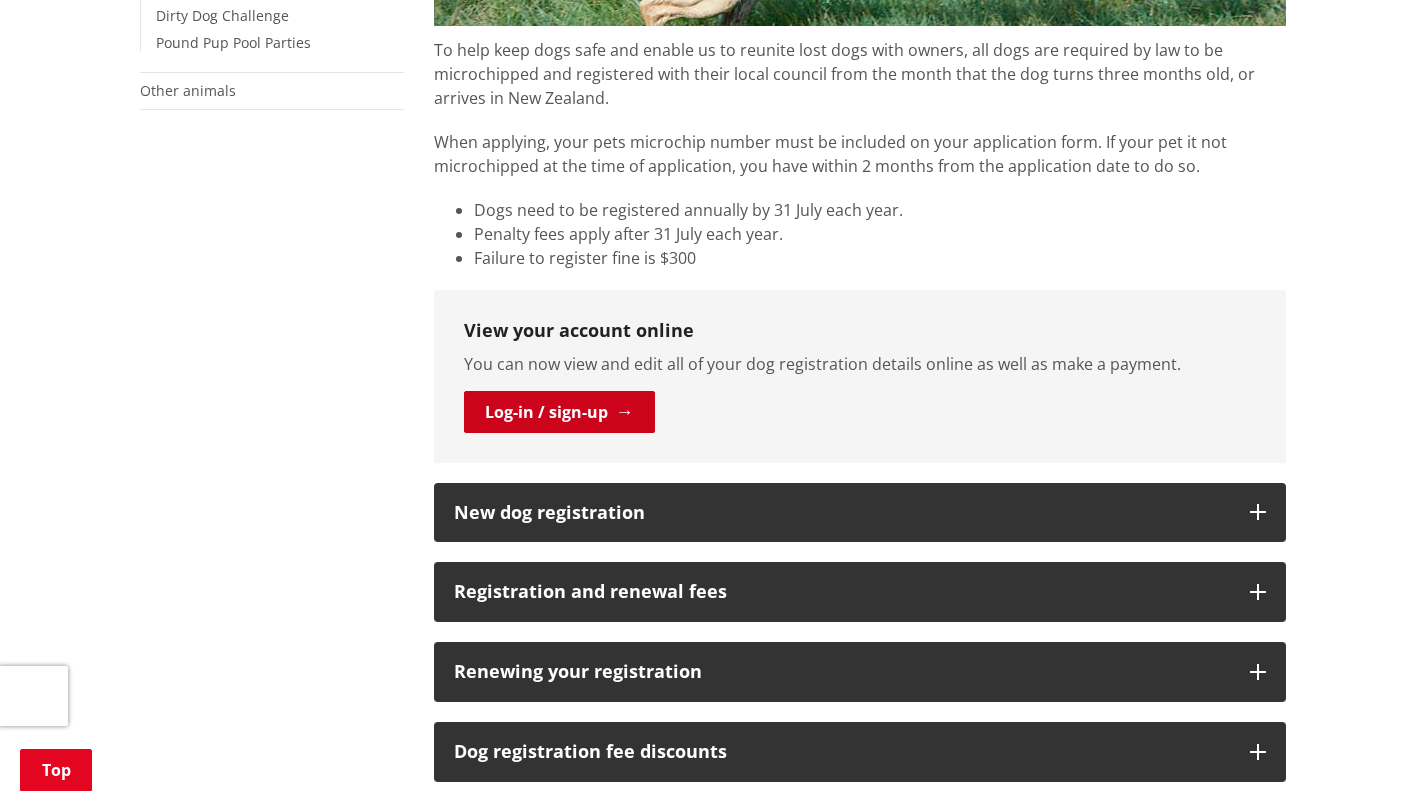 click on "Log-in / sign-up" at bounding box center (559, 412) 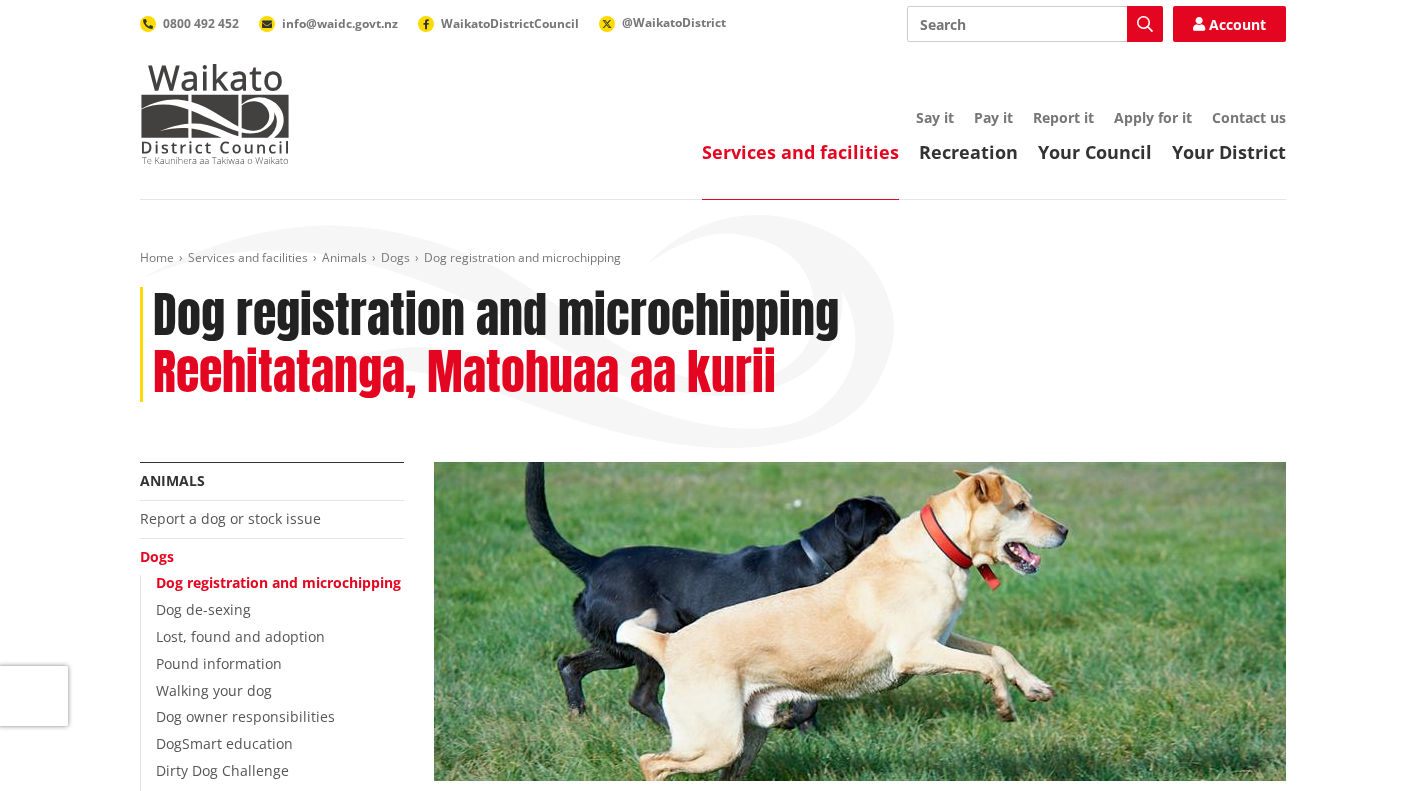 scroll, scrollTop: 755, scrollLeft: 0, axis: vertical 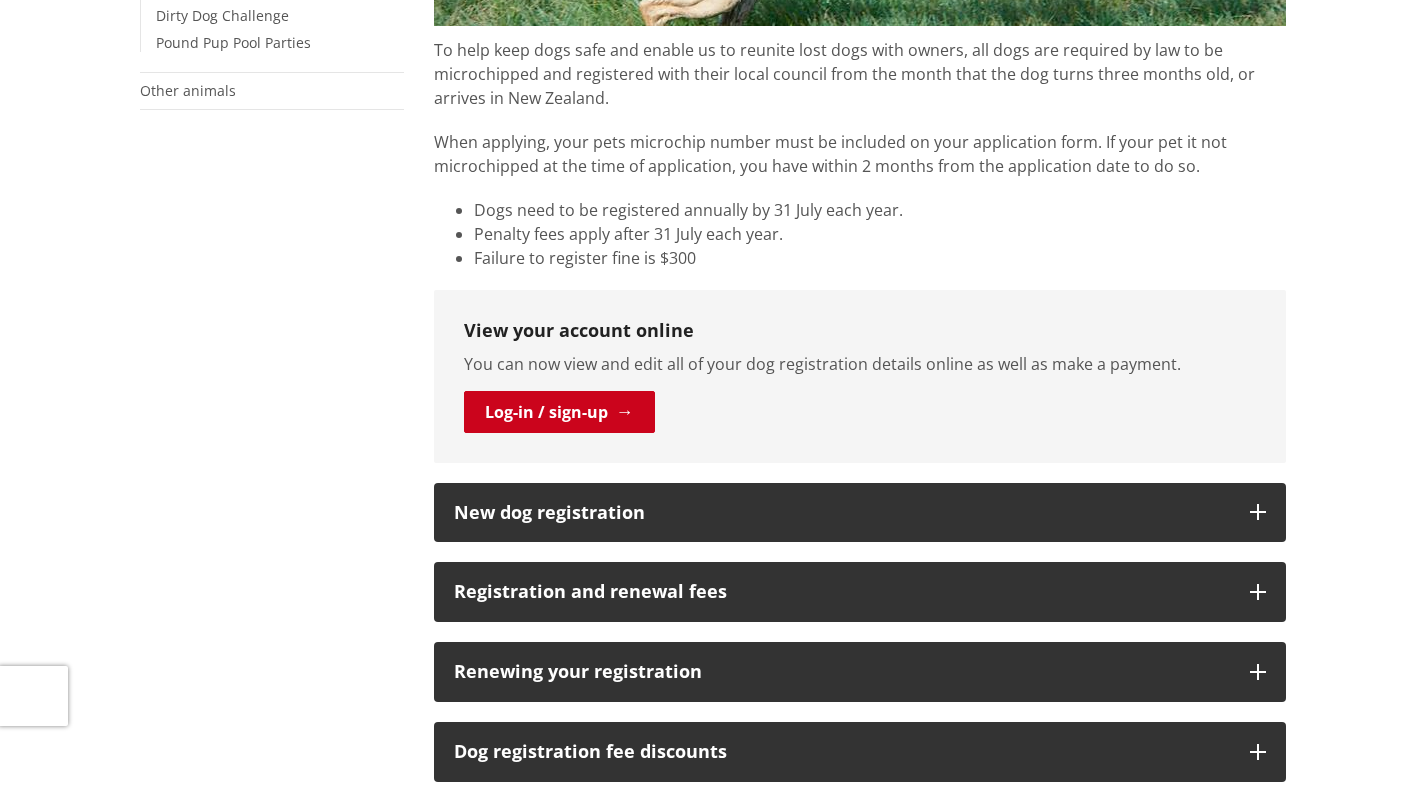click on "Log-in / sign-up" at bounding box center (559, 412) 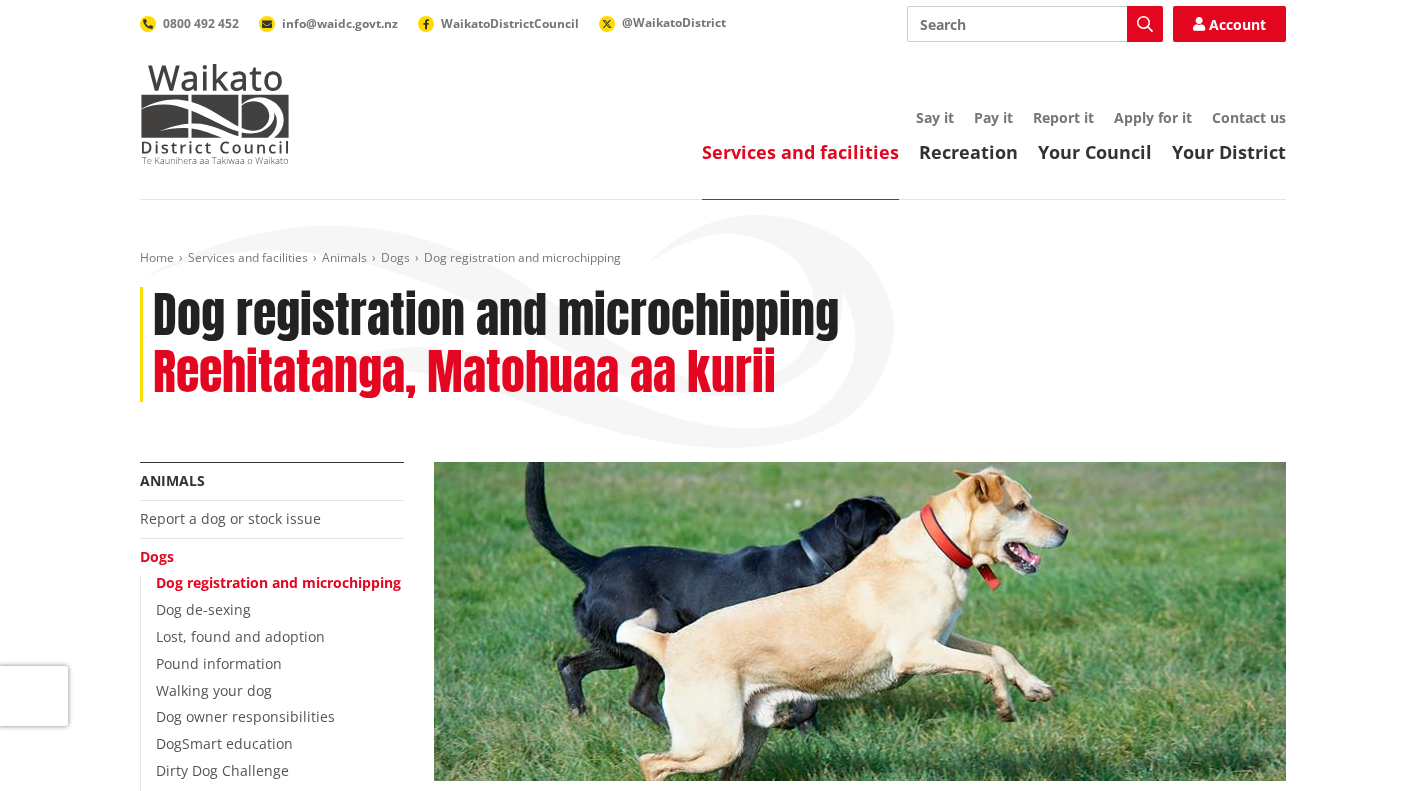 scroll, scrollTop: 755, scrollLeft: 0, axis: vertical 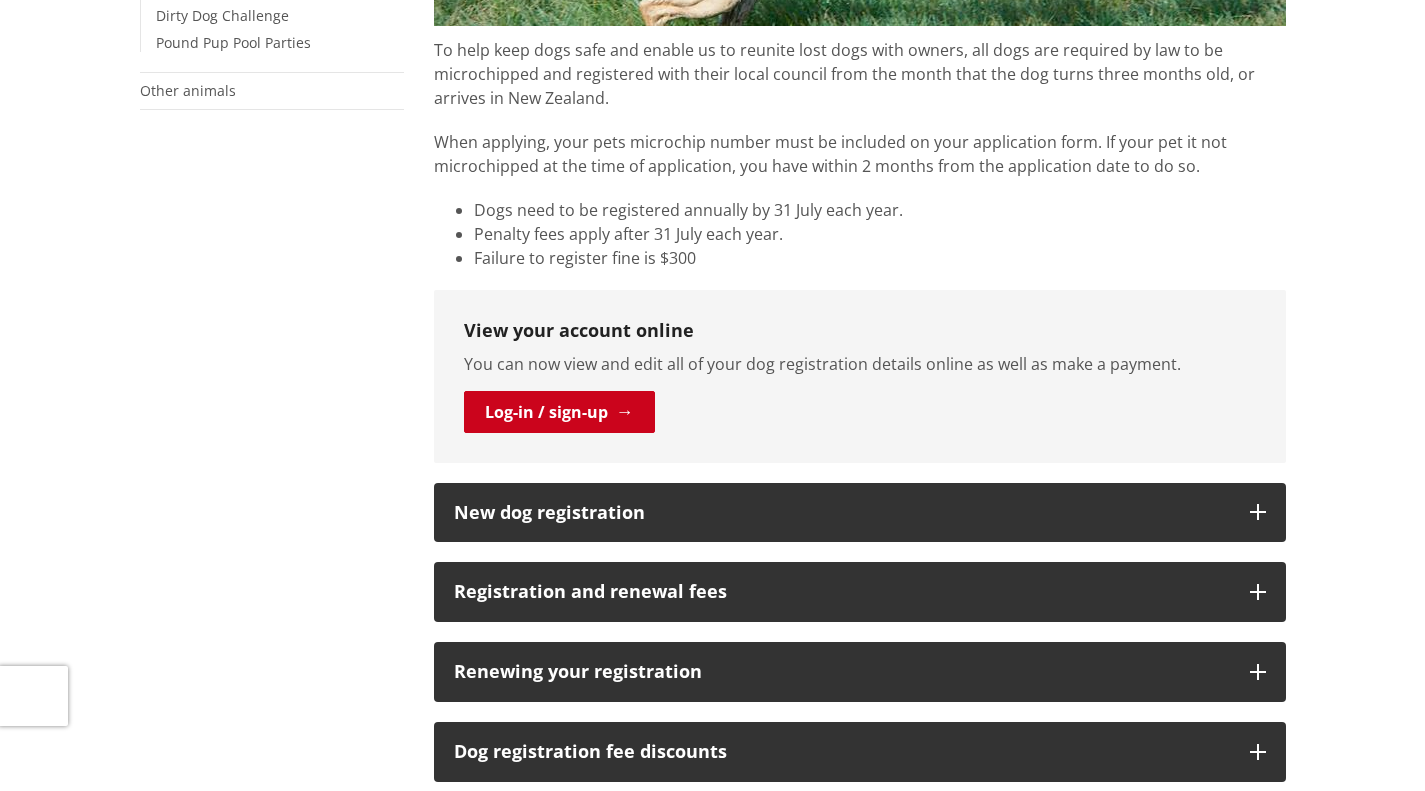 click on "Log-in / sign-up" at bounding box center (559, 412) 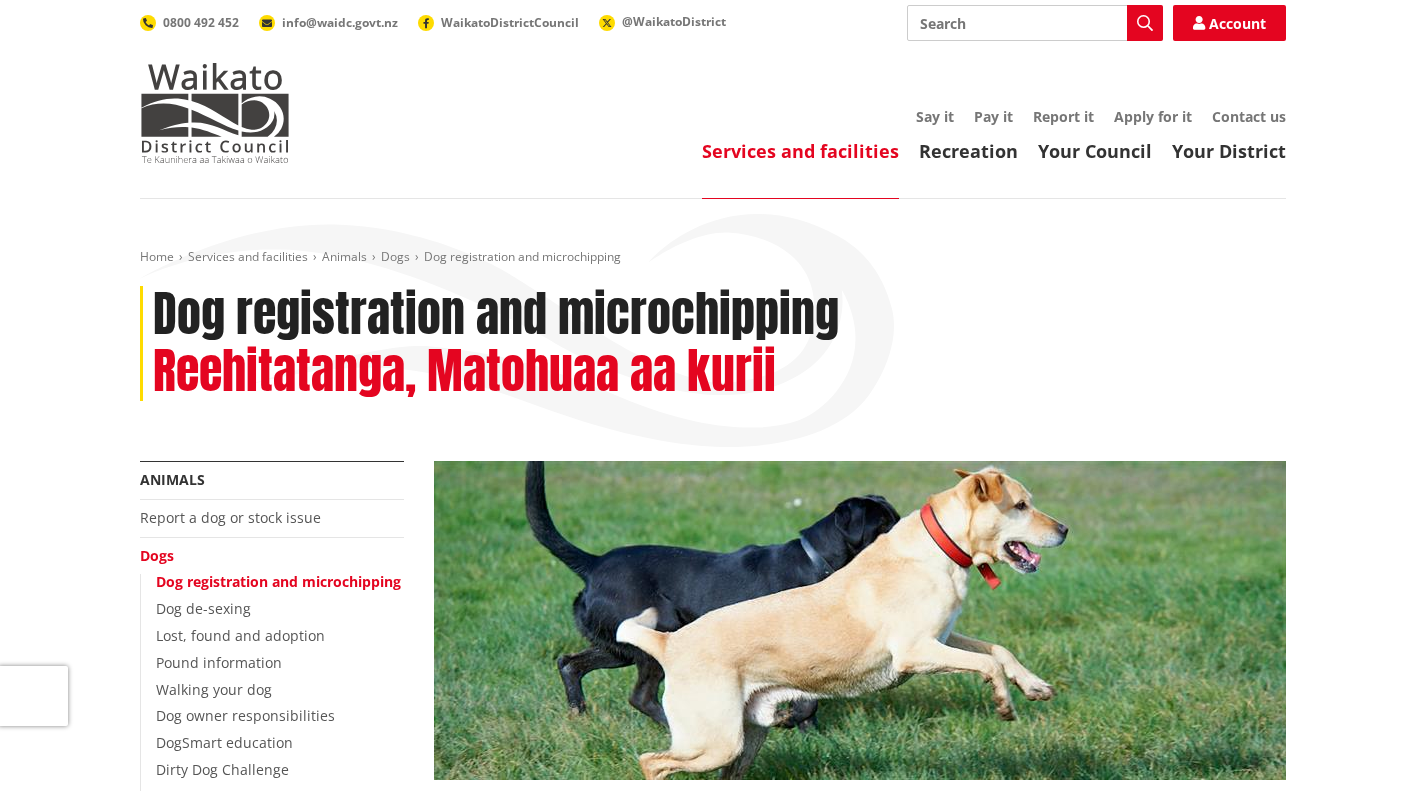 scroll, scrollTop: 0, scrollLeft: 0, axis: both 